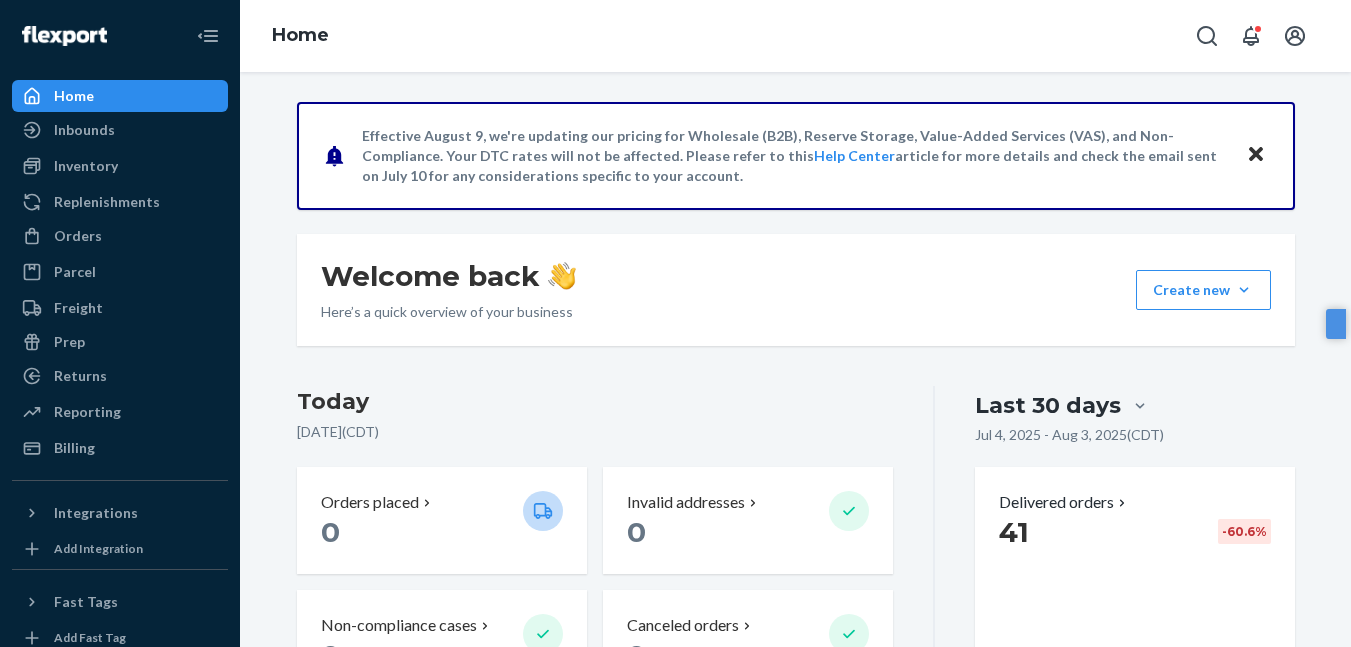 scroll, scrollTop: 0, scrollLeft: 0, axis: both 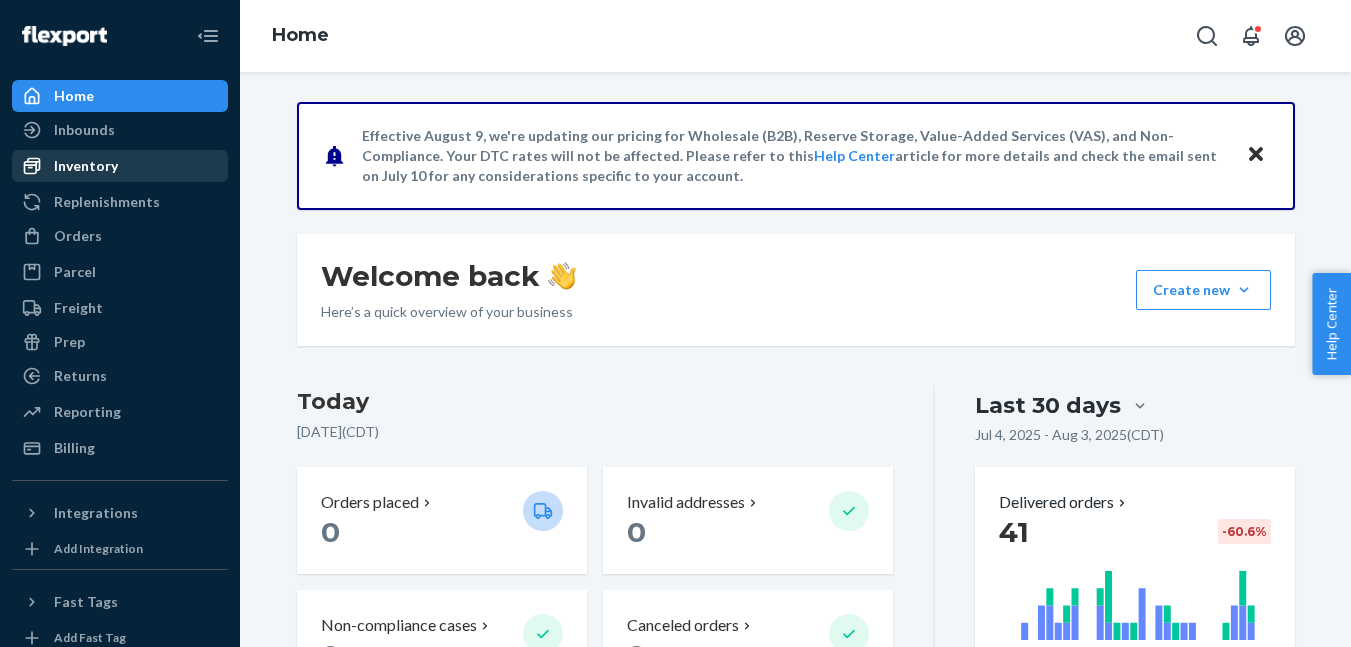 click on "Inventory" at bounding box center (86, 166) 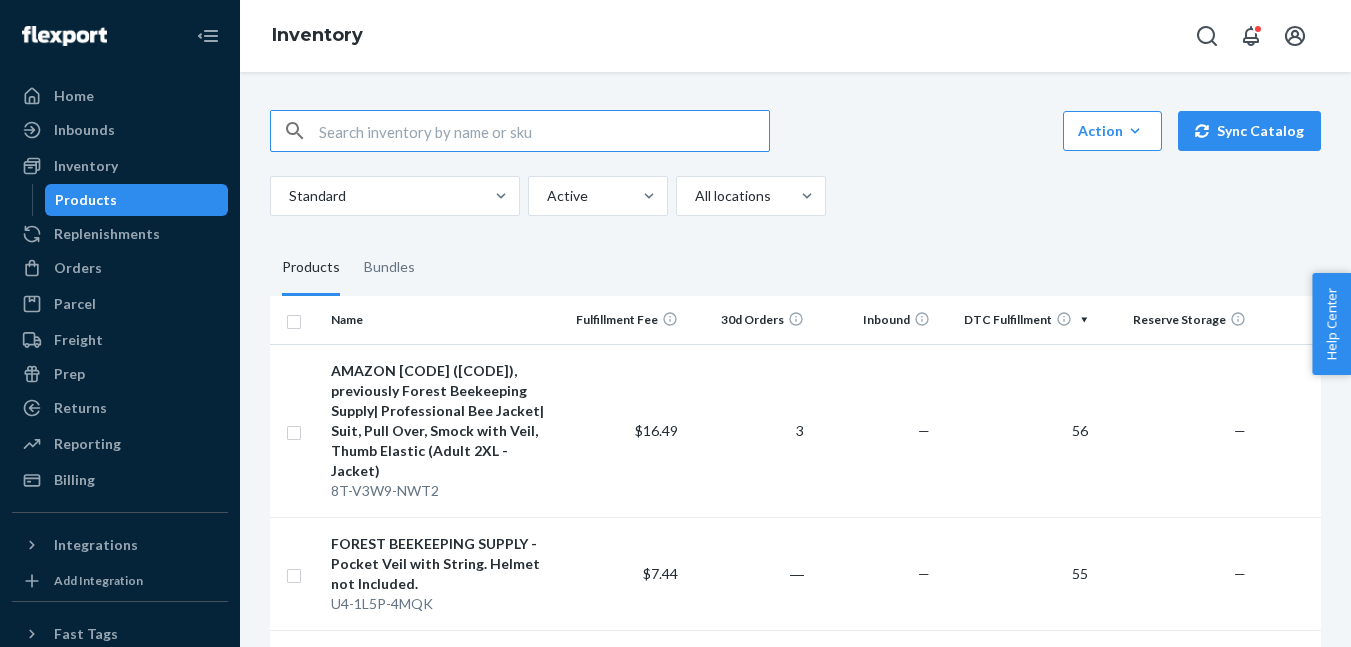 paste on "B095NLX627" 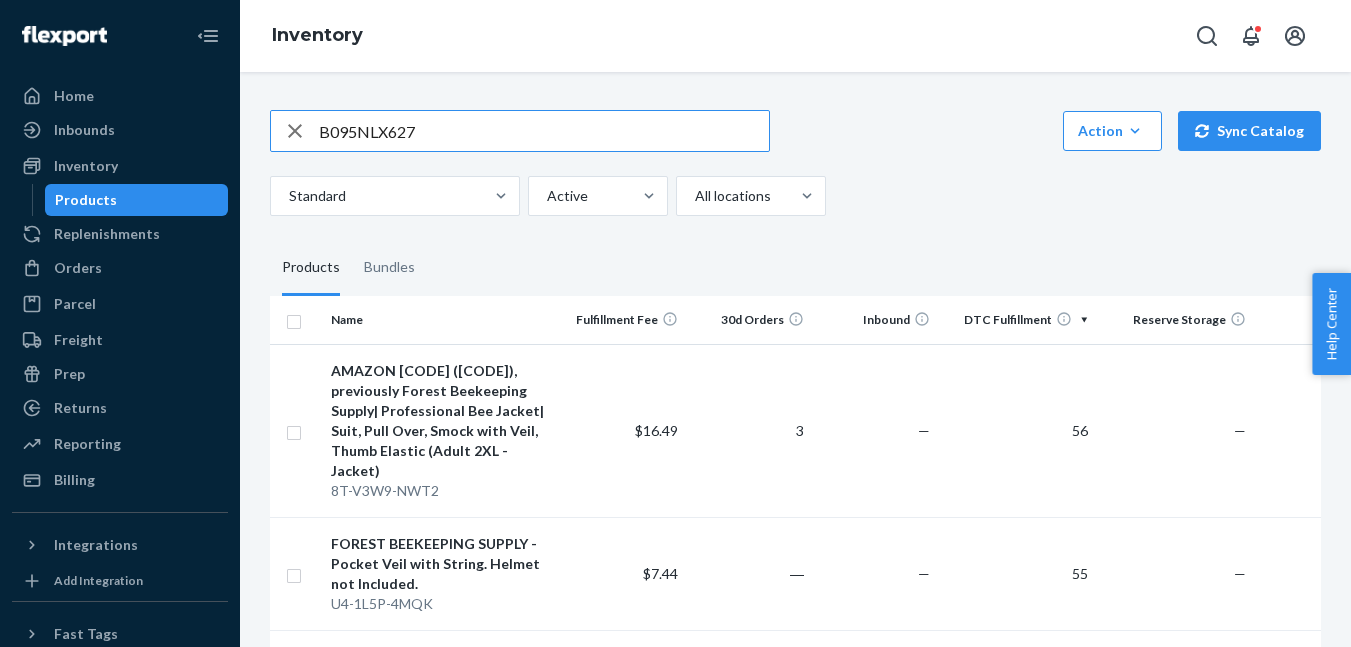 click on "B095NLX627" at bounding box center [544, 131] 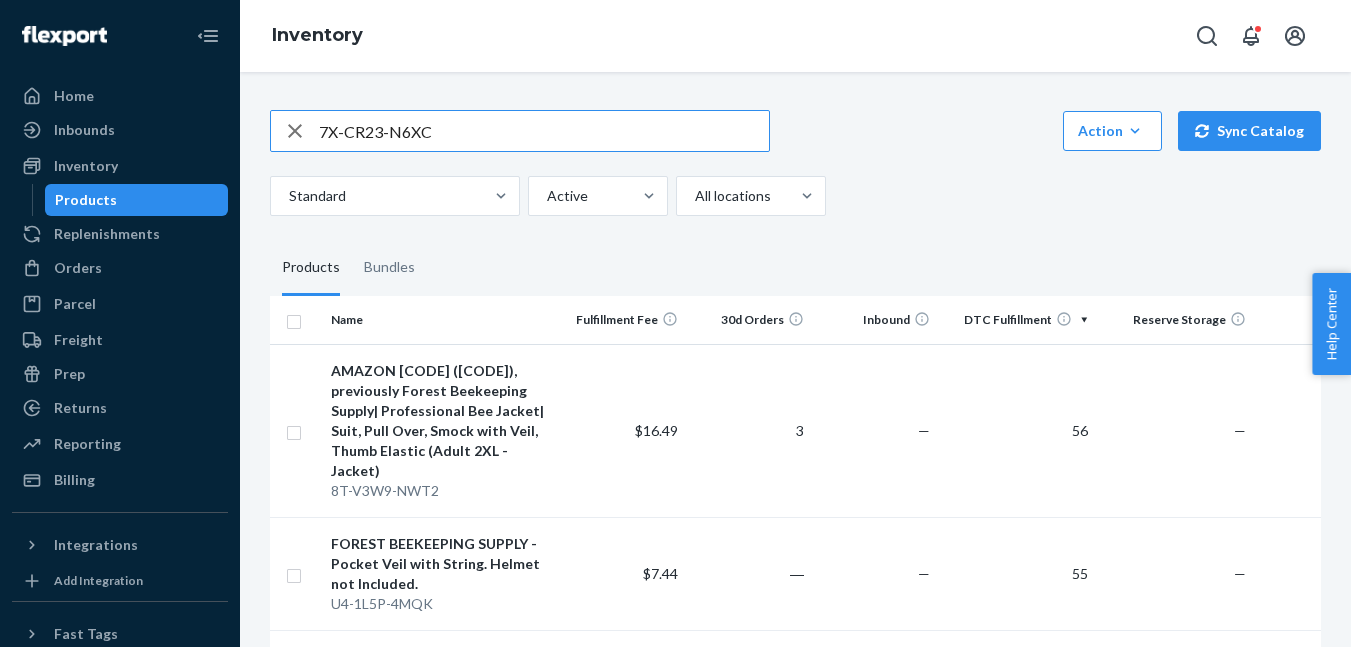 type on "7X-CR23-N6XC" 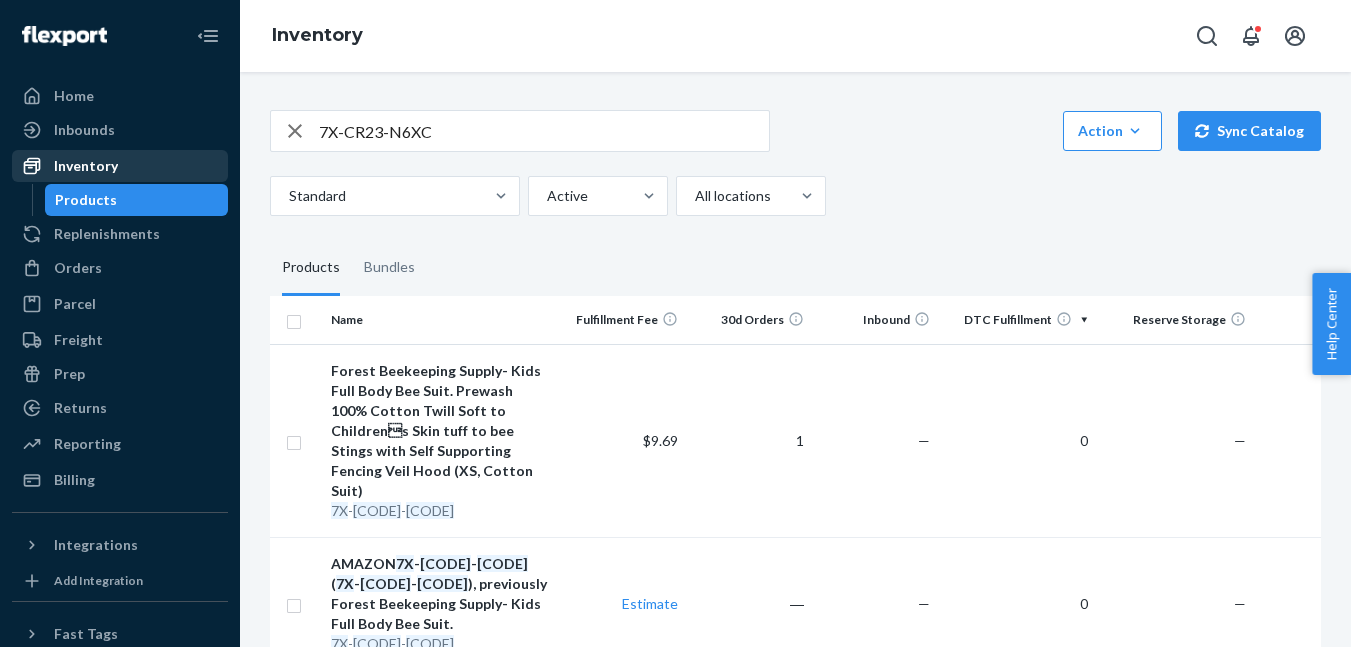click on "Inventory" at bounding box center (86, 166) 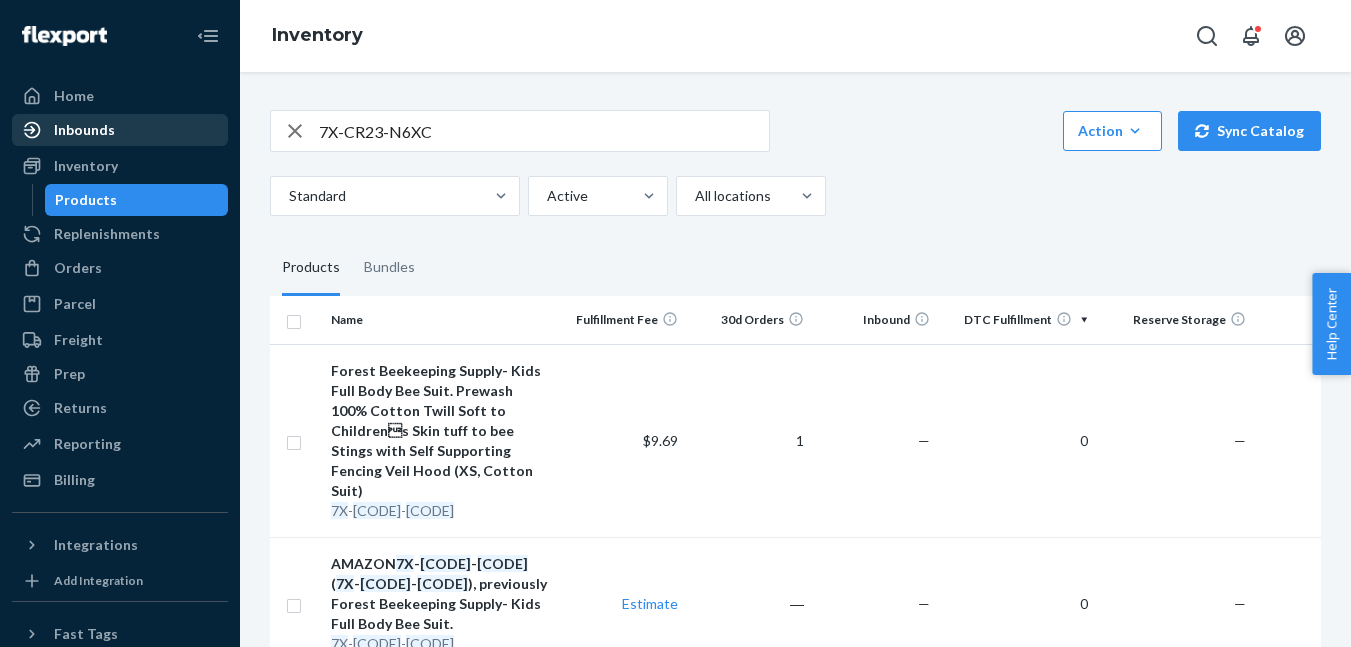 click on "Inbounds" at bounding box center (84, 130) 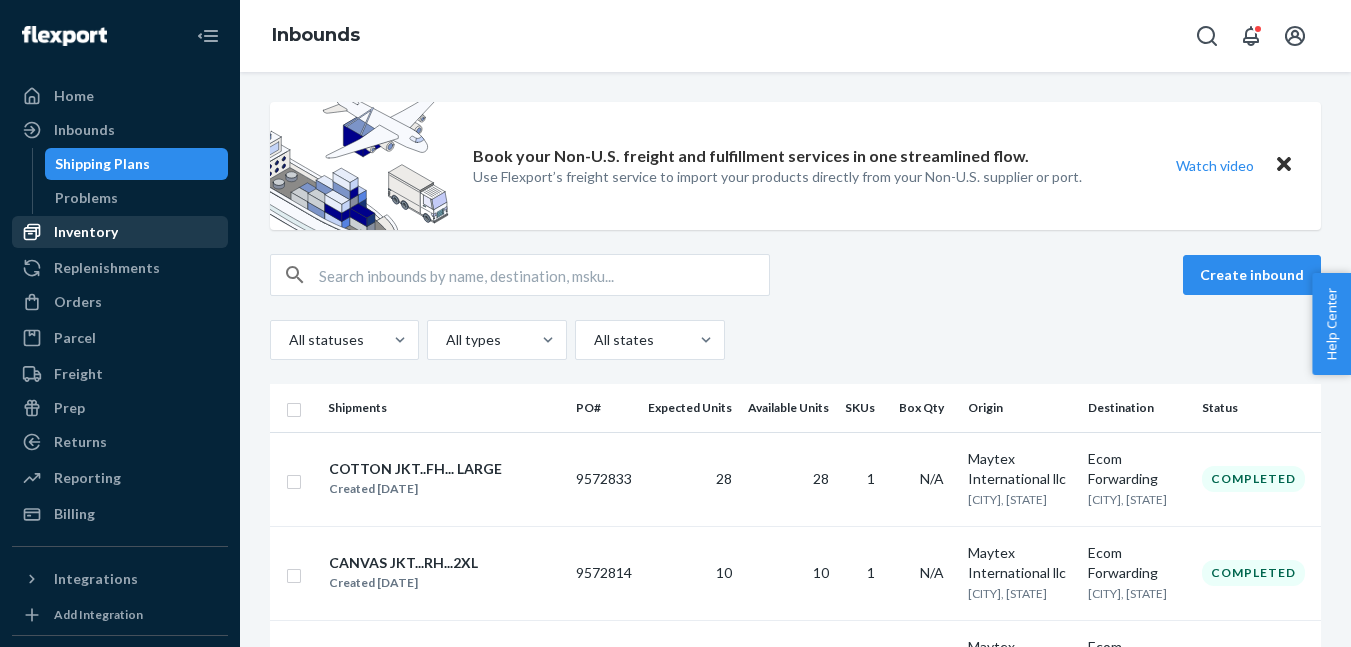 click on "Inventory" at bounding box center [86, 232] 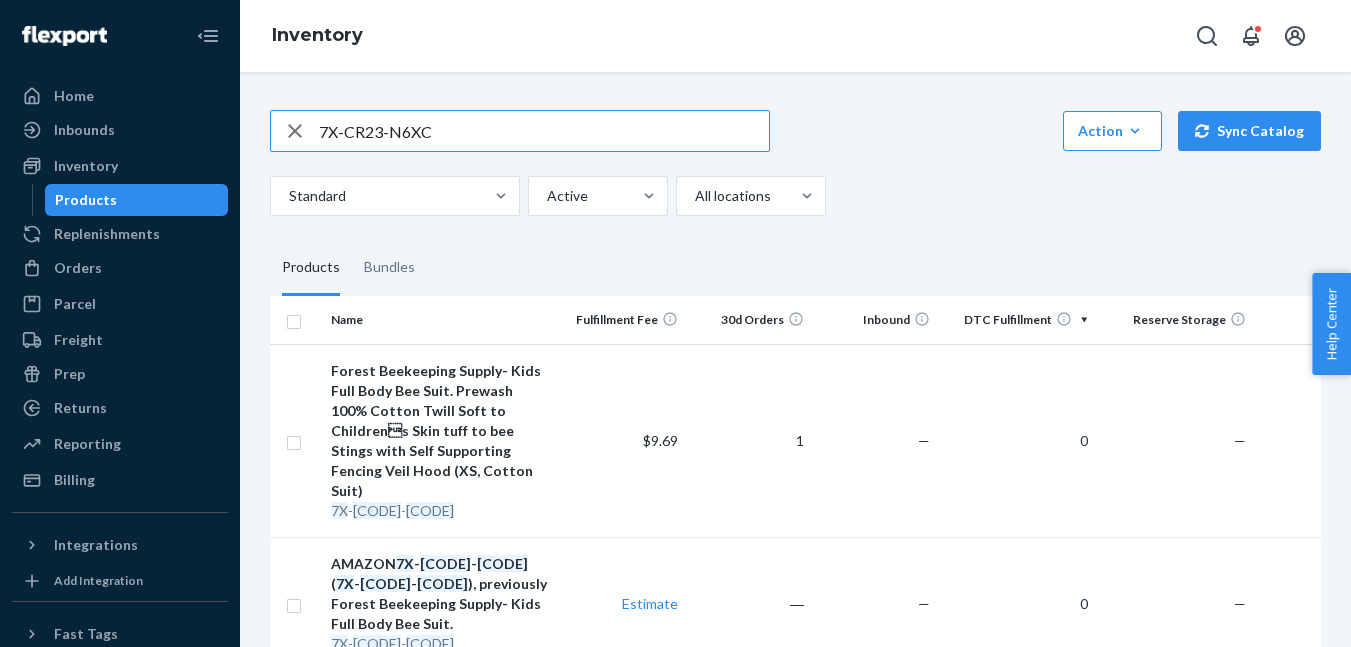 click 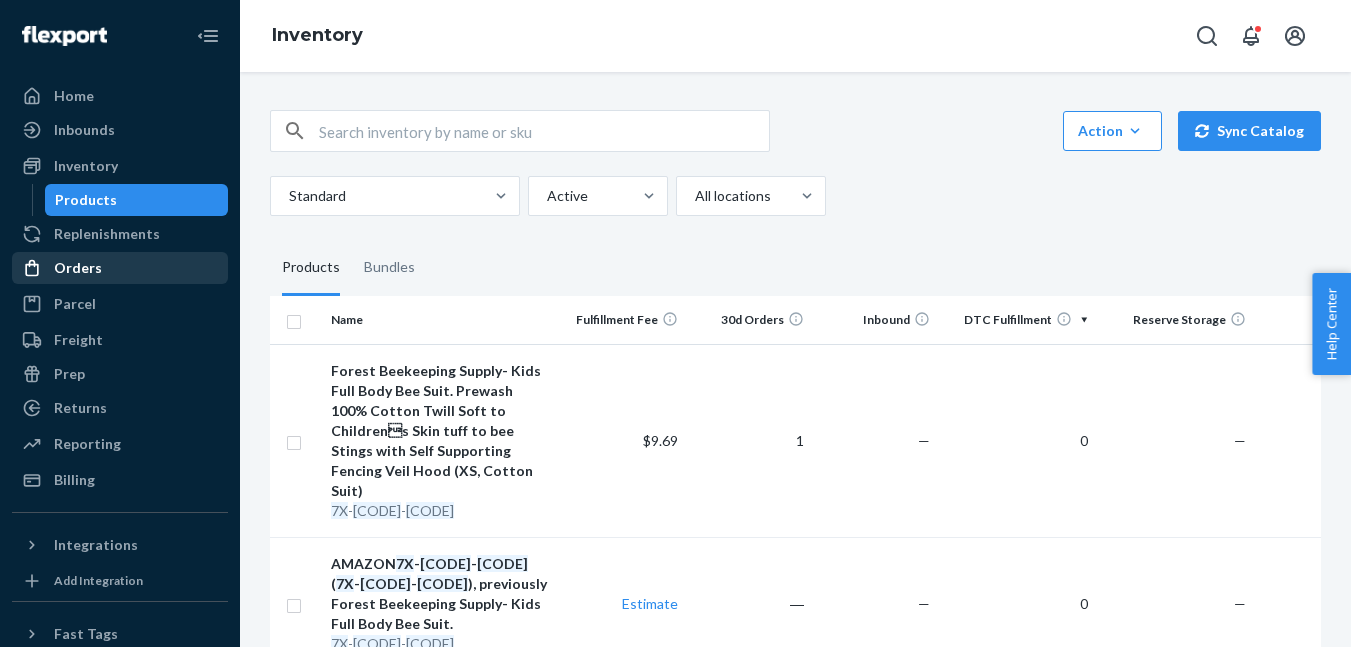 click on "Orders" at bounding box center (120, 268) 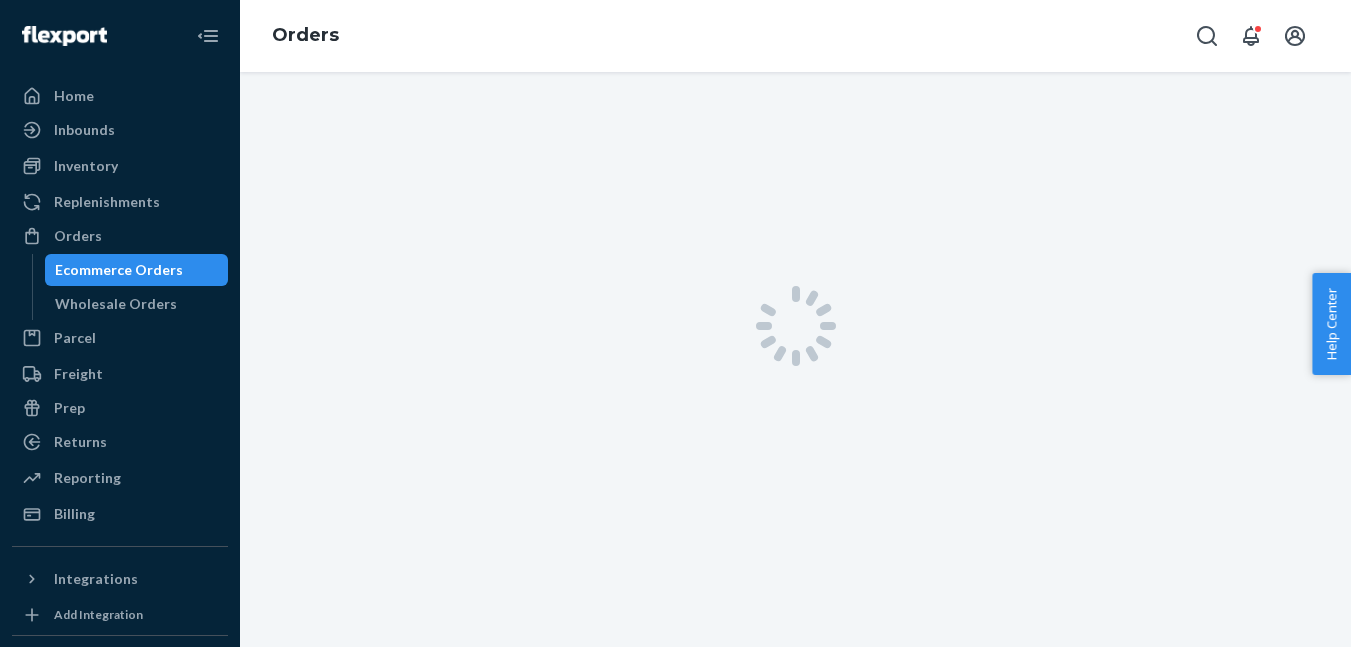 scroll, scrollTop: 72, scrollLeft: 0, axis: vertical 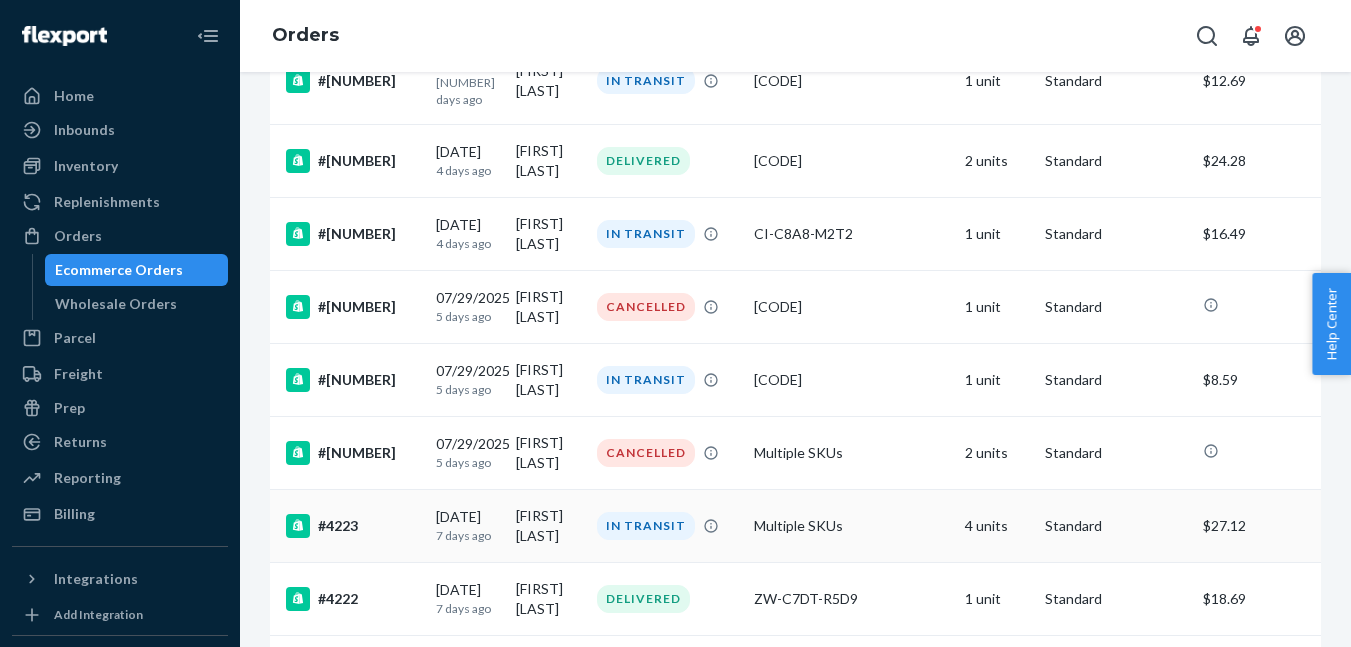 click on "[FIRST] [LAST]" at bounding box center (548, 526) 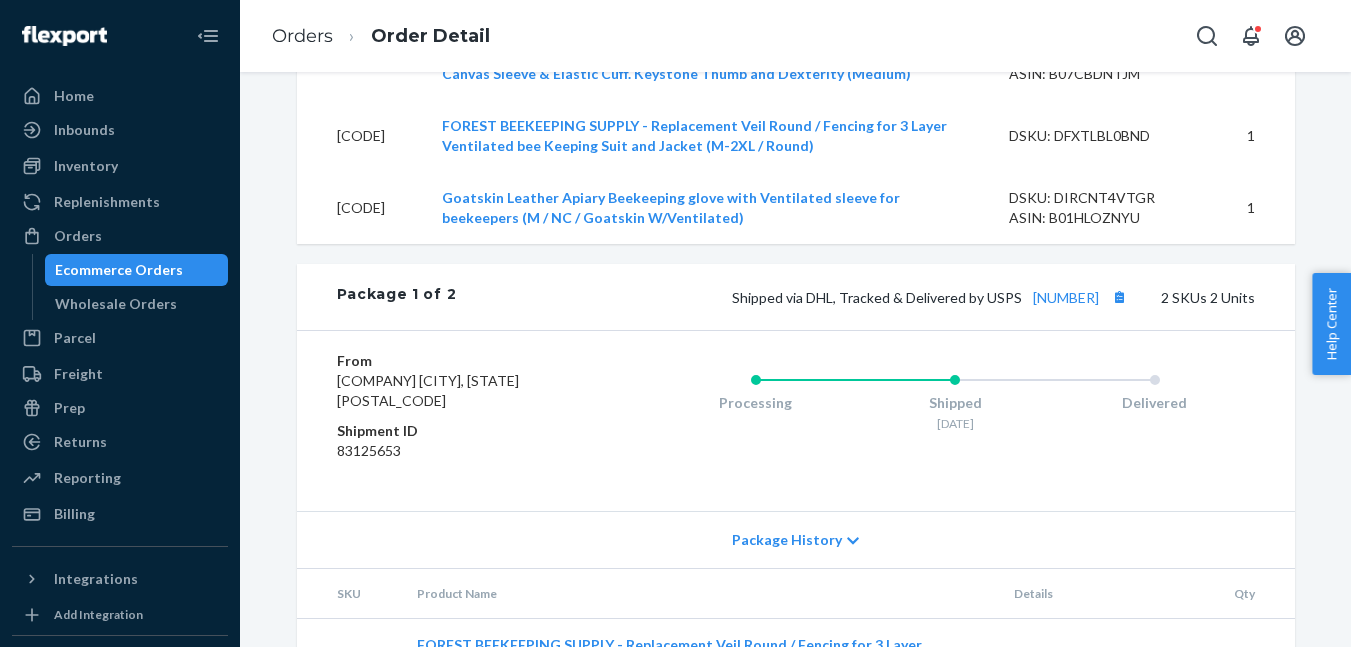 scroll, scrollTop: 1054, scrollLeft: 0, axis: vertical 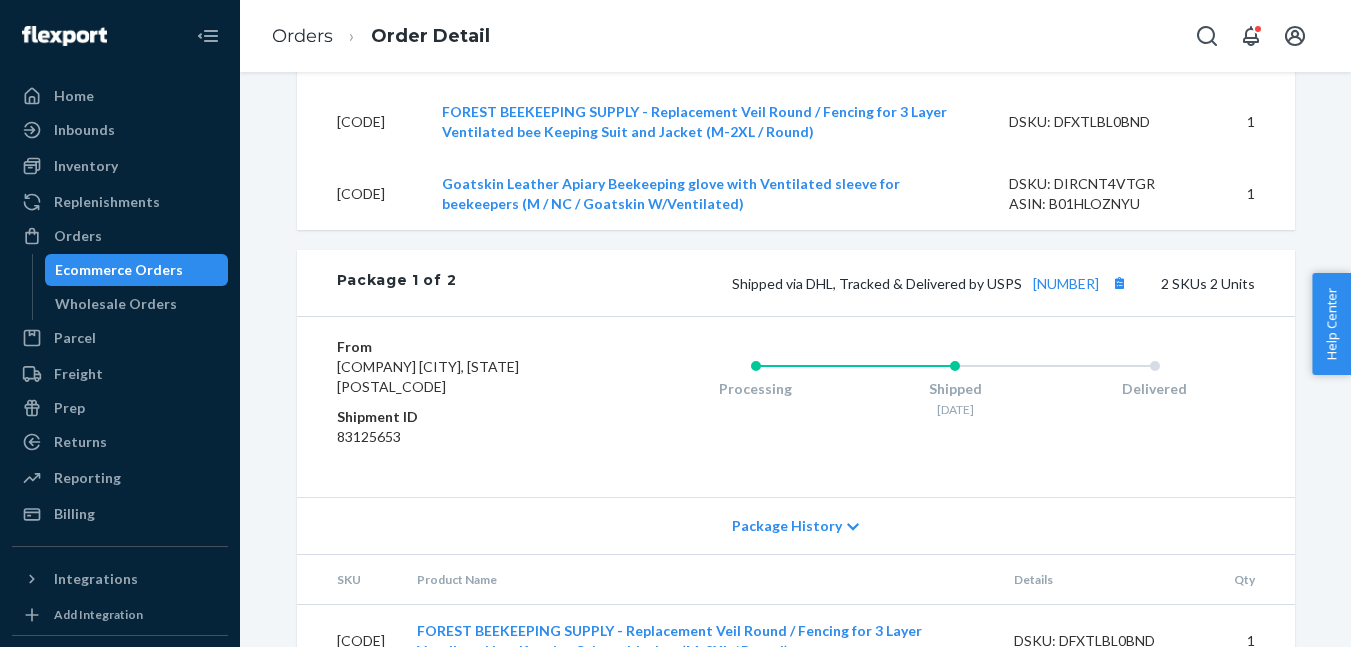 click on "Package History" at bounding box center (787, 526) 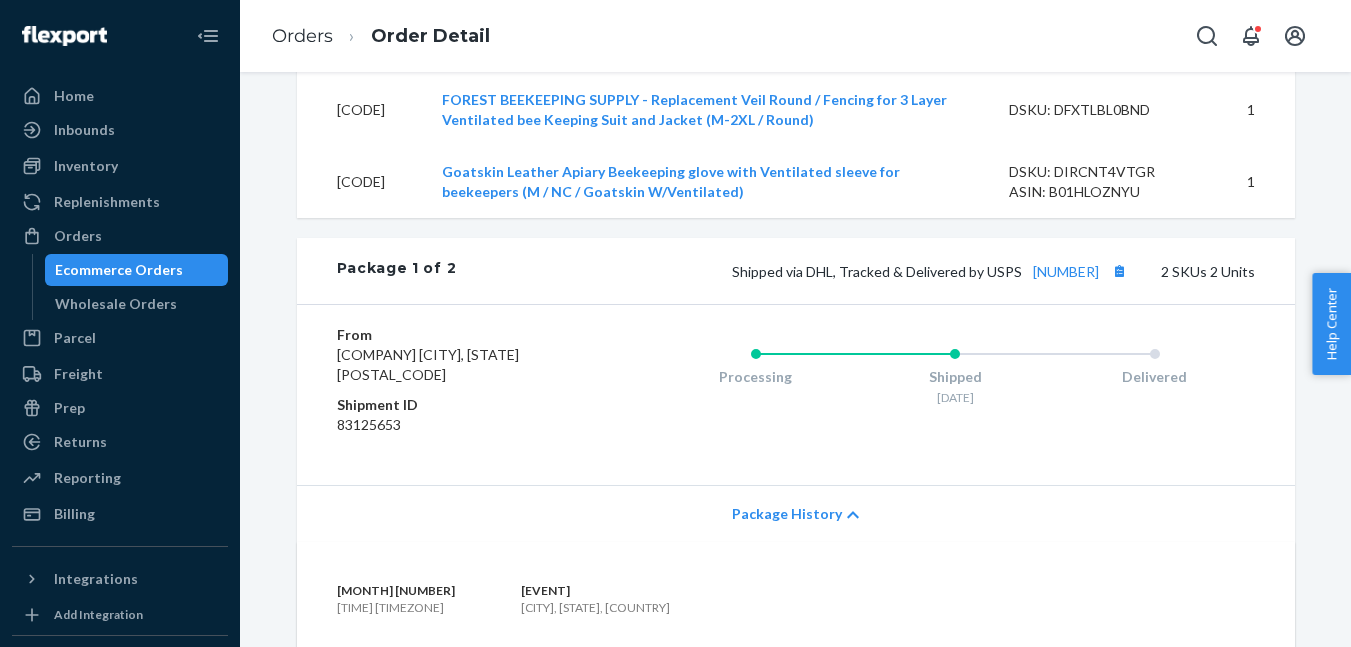 scroll, scrollTop: 1062, scrollLeft: 0, axis: vertical 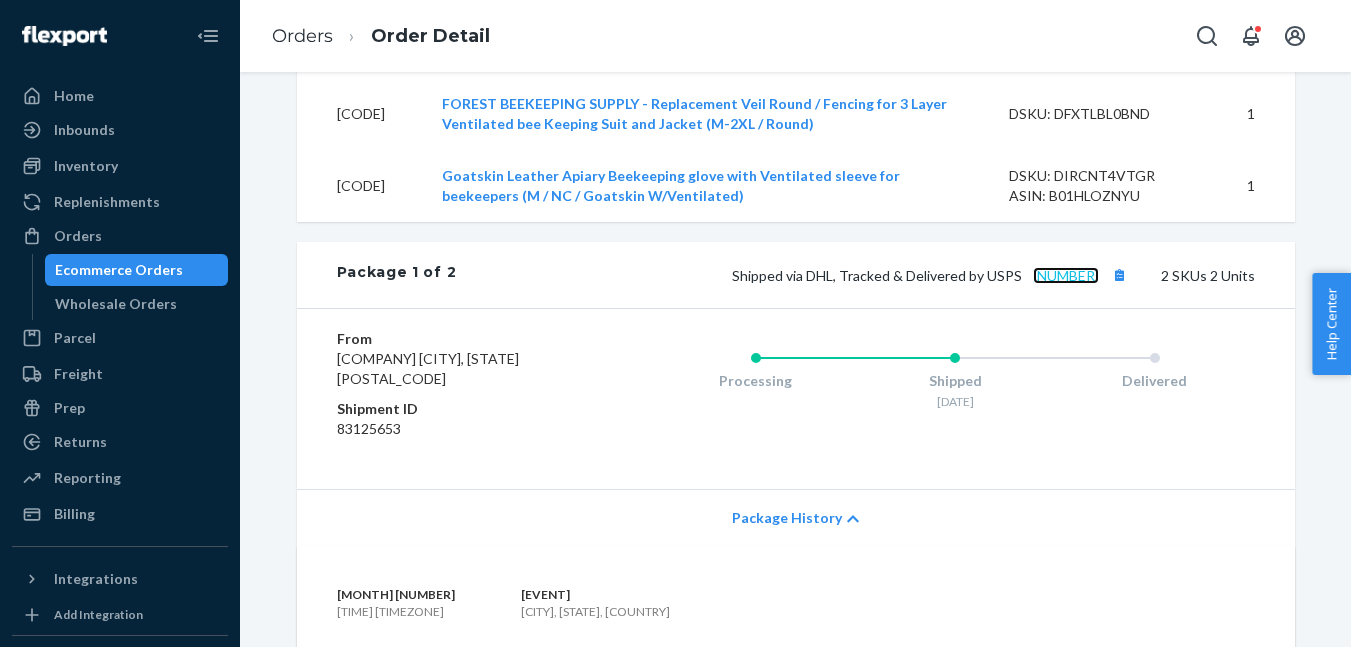 click on "[NUMBER]" at bounding box center (1066, 275) 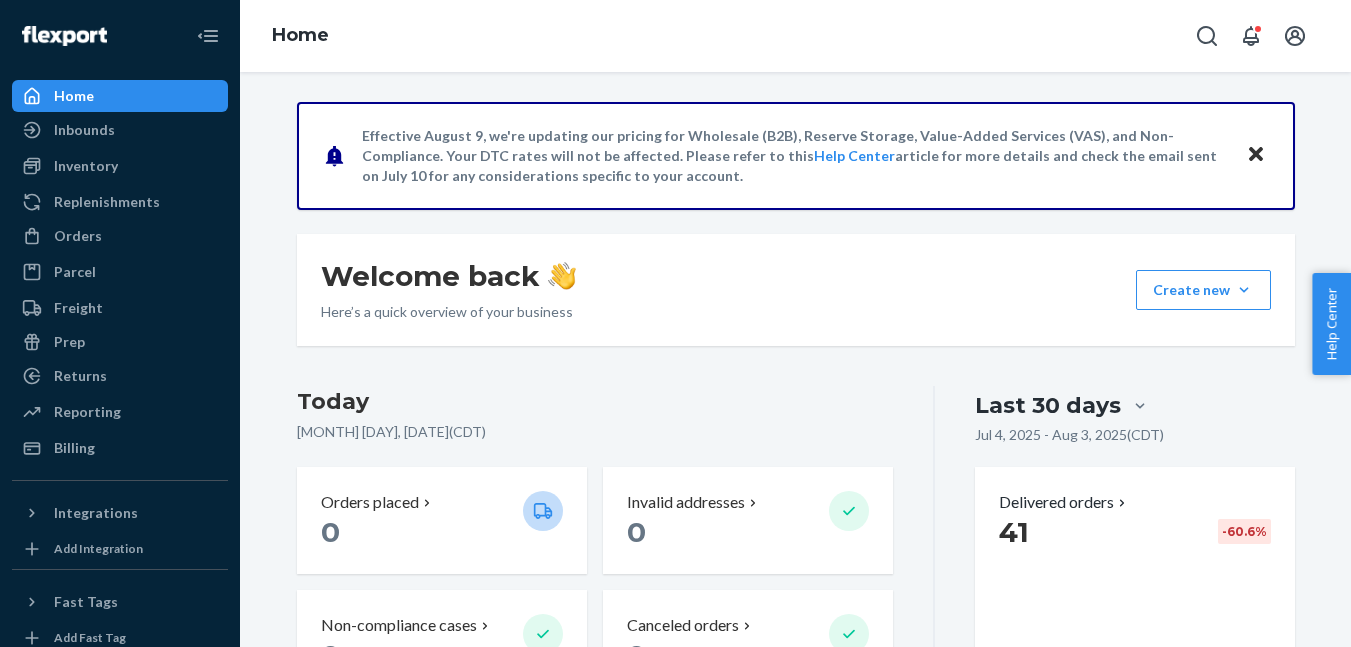 scroll, scrollTop: 0, scrollLeft: 0, axis: both 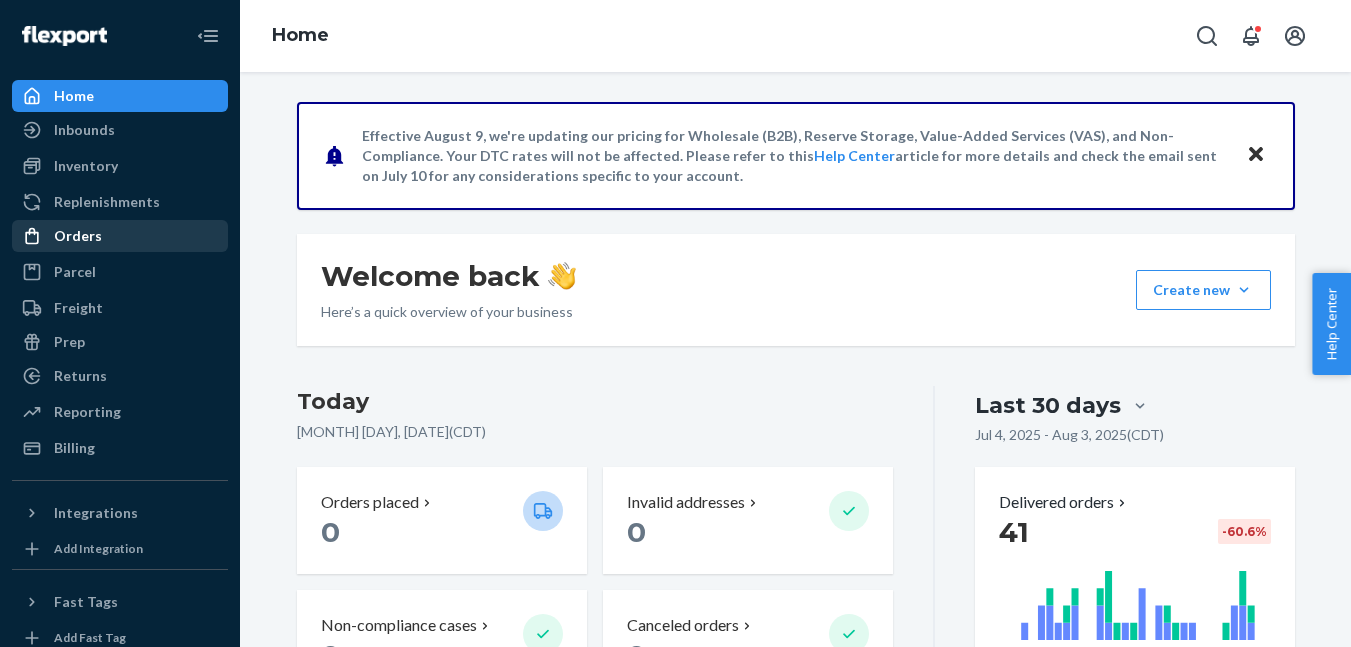 click on "Orders" at bounding box center (78, 236) 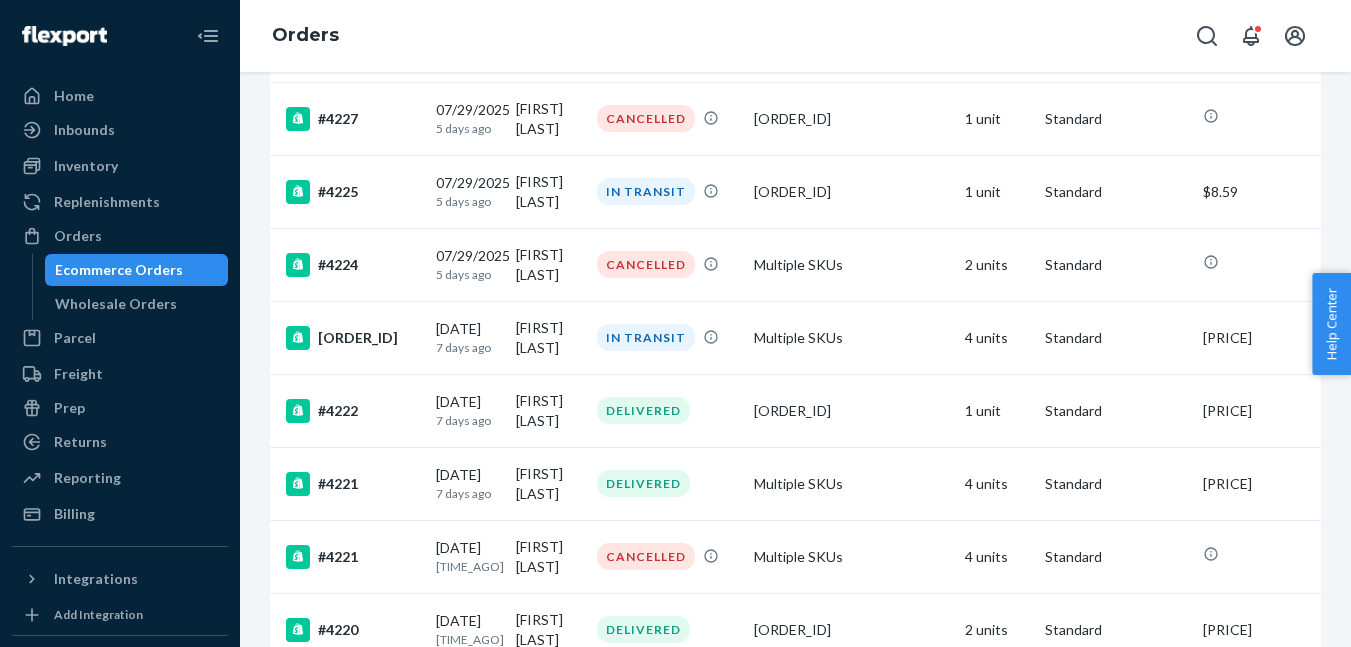 scroll, scrollTop: 569, scrollLeft: 0, axis: vertical 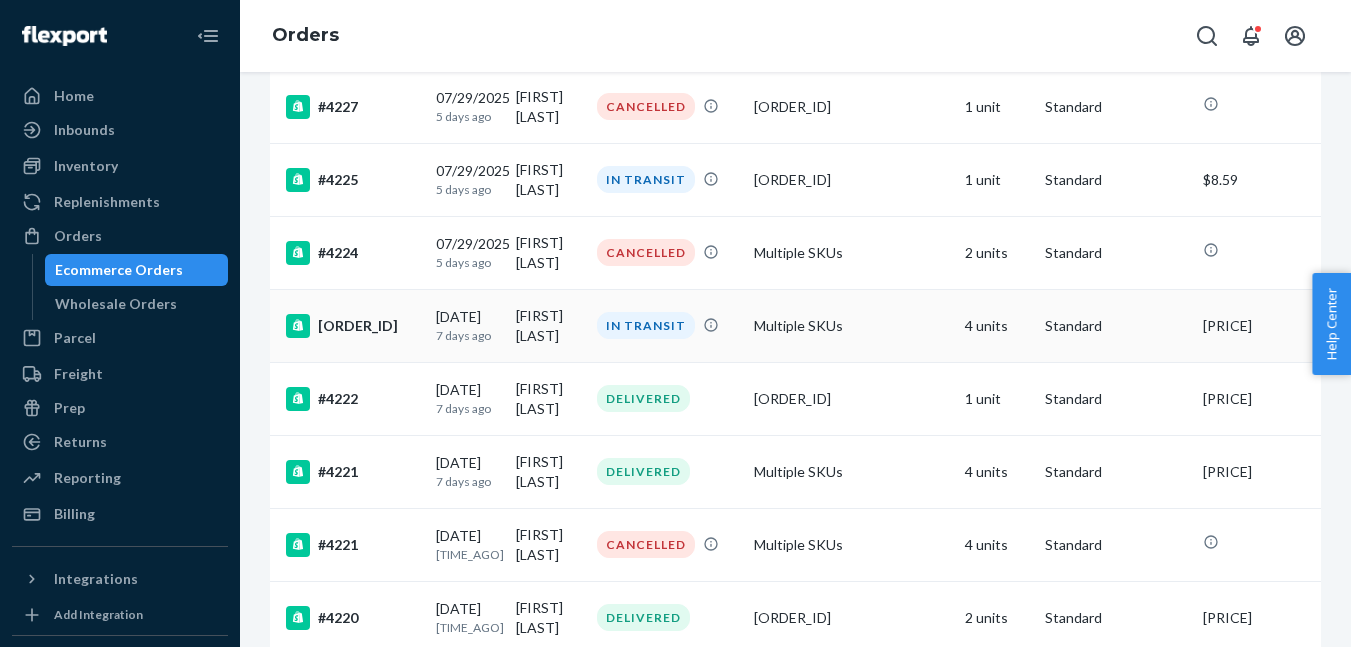 click on "07/27/2025 7 days ago" at bounding box center [468, 325] 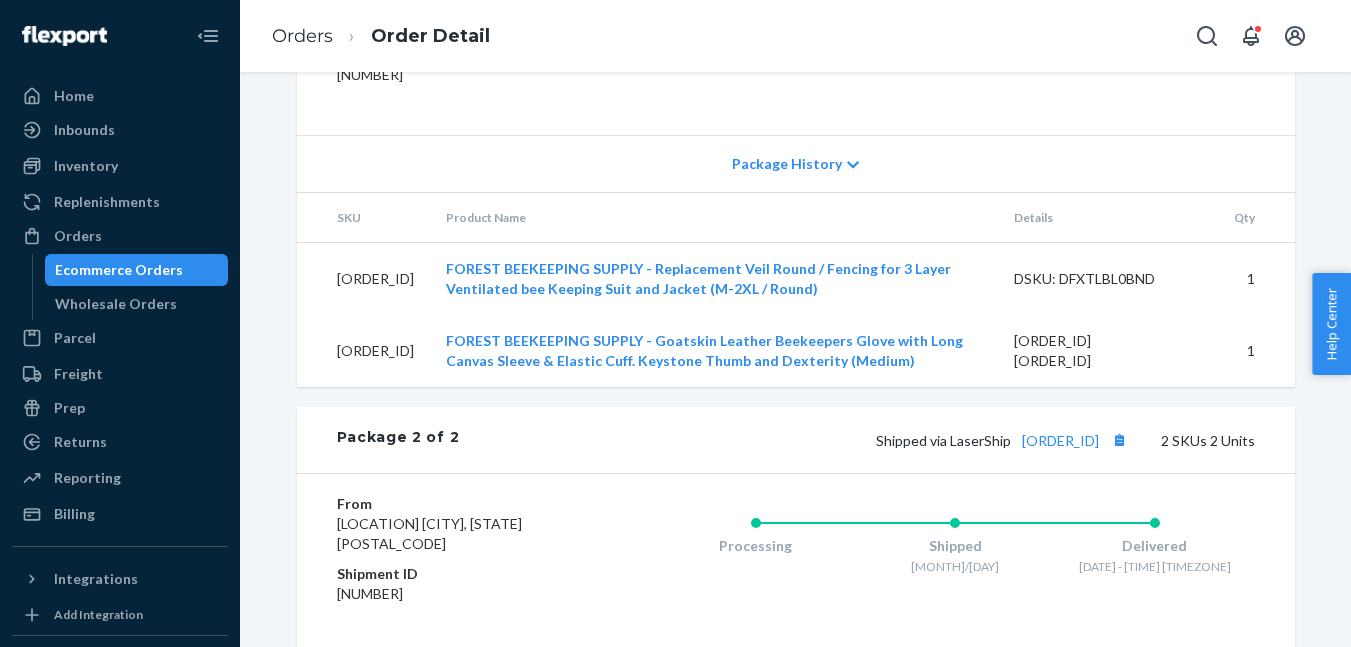 scroll, scrollTop: 1311, scrollLeft: 0, axis: vertical 